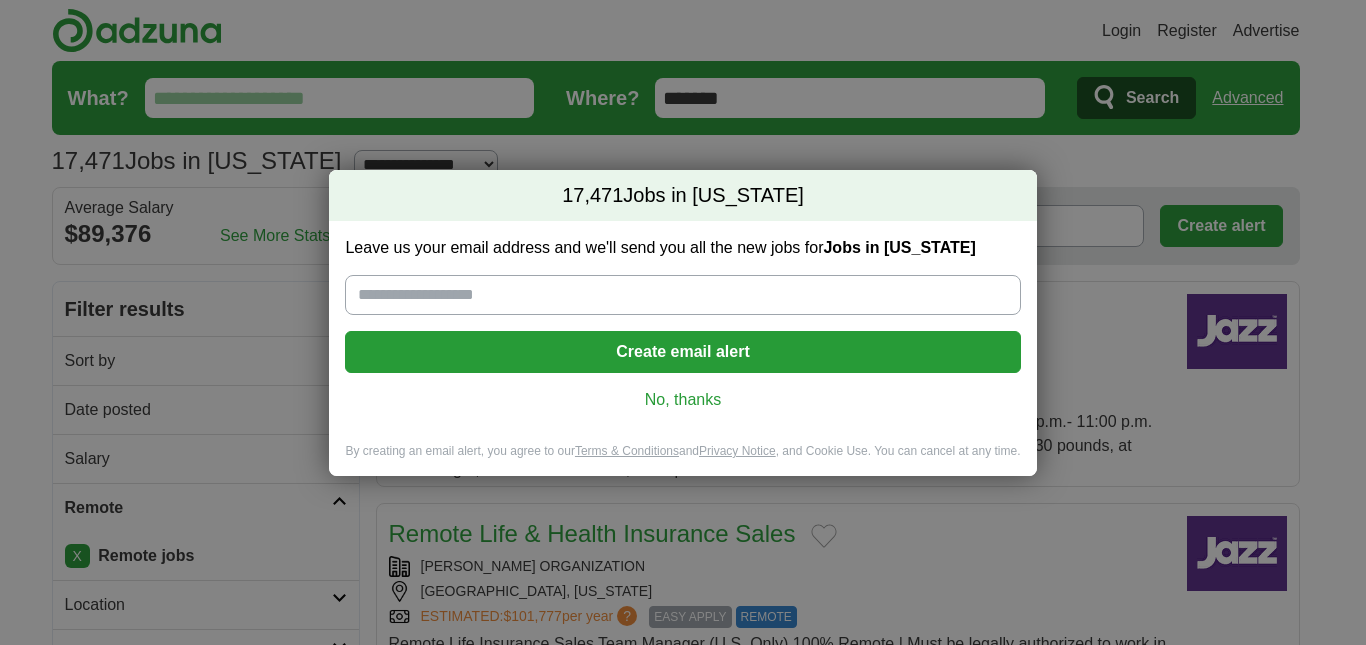scroll, scrollTop: 0, scrollLeft: 0, axis: both 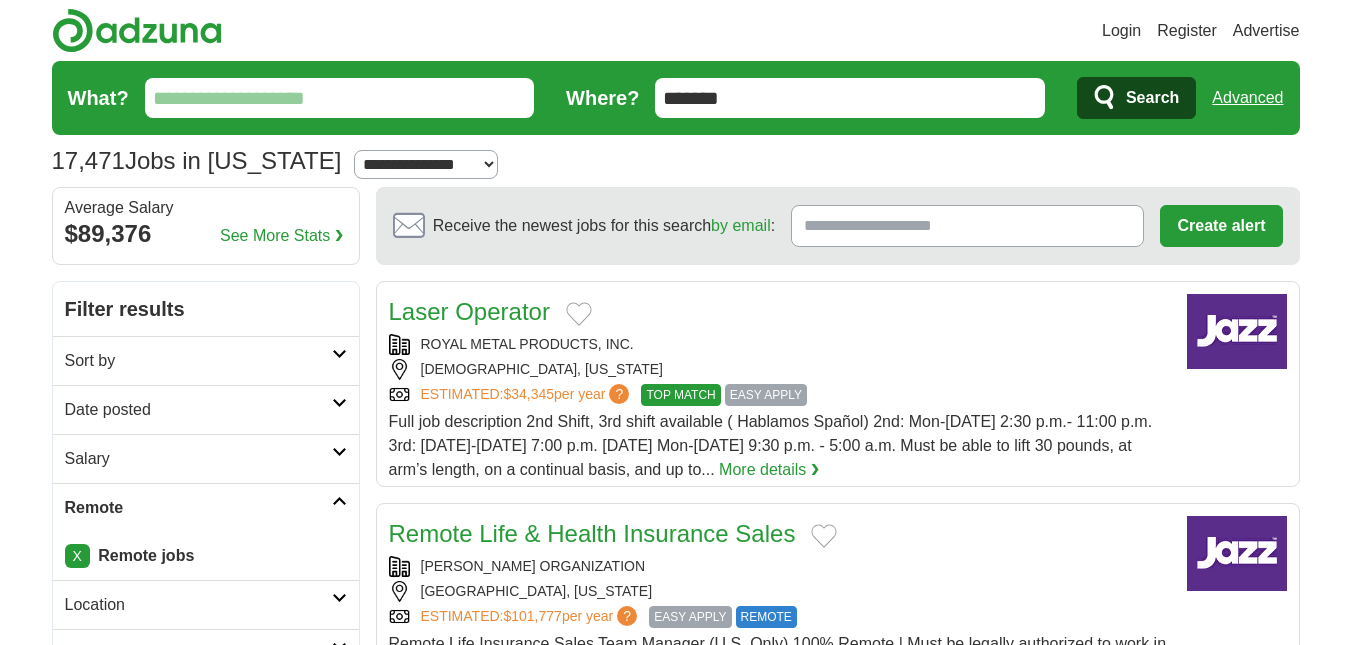 click on "Login
Register
Advertise
17,471
Jobs in [US_STATE]
[GEOGRAPHIC_DATA]
[GEOGRAPHIC_DATA]
Select a salary range
Salary from
from $10,000
from $20,000
from $40,000
from $60,000
from $80,000
from $100,000
per year
X" at bounding box center (675, 1669) 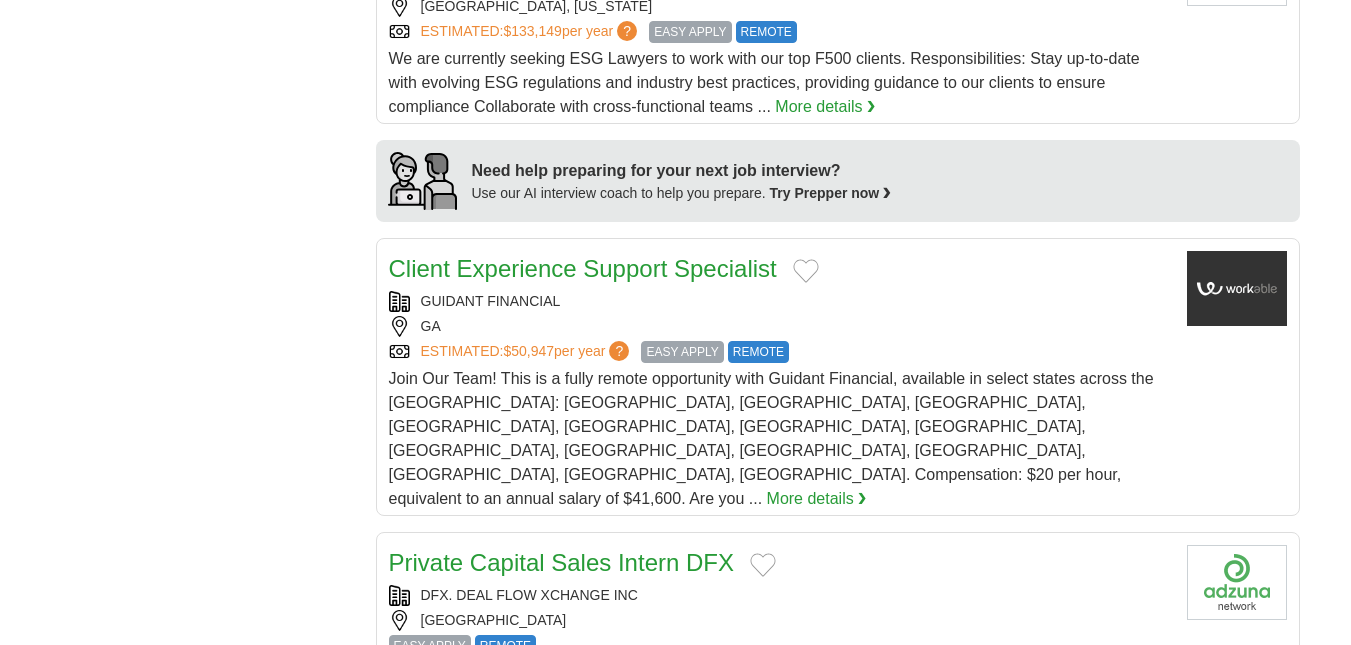 scroll, scrollTop: 1560, scrollLeft: 0, axis: vertical 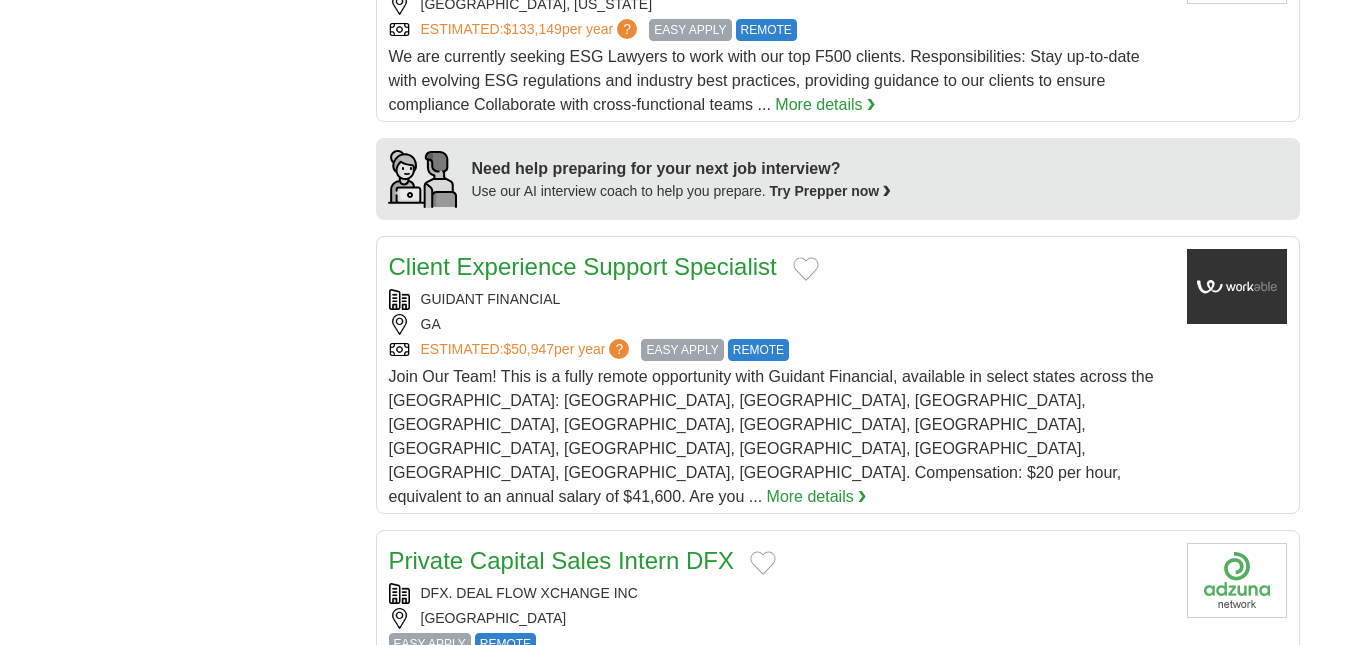 click on "GUIDANT FINANCIAL" at bounding box center [780, 299] 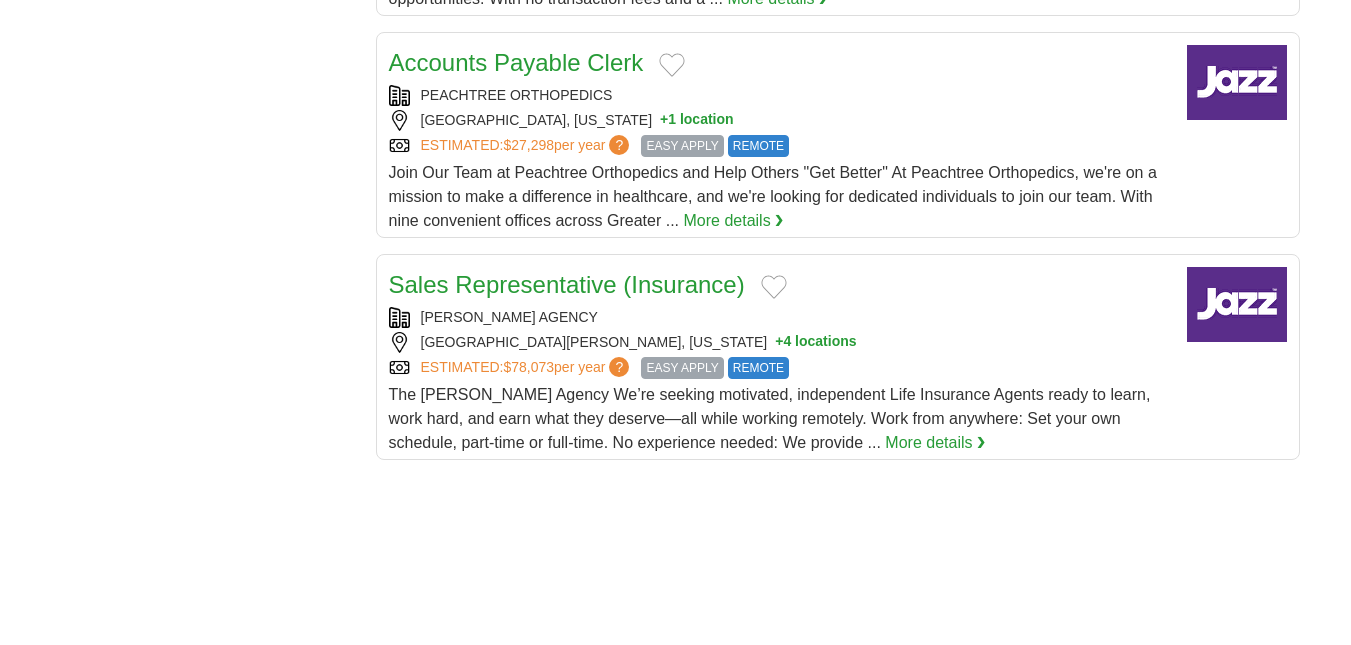 scroll, scrollTop: 2320, scrollLeft: 0, axis: vertical 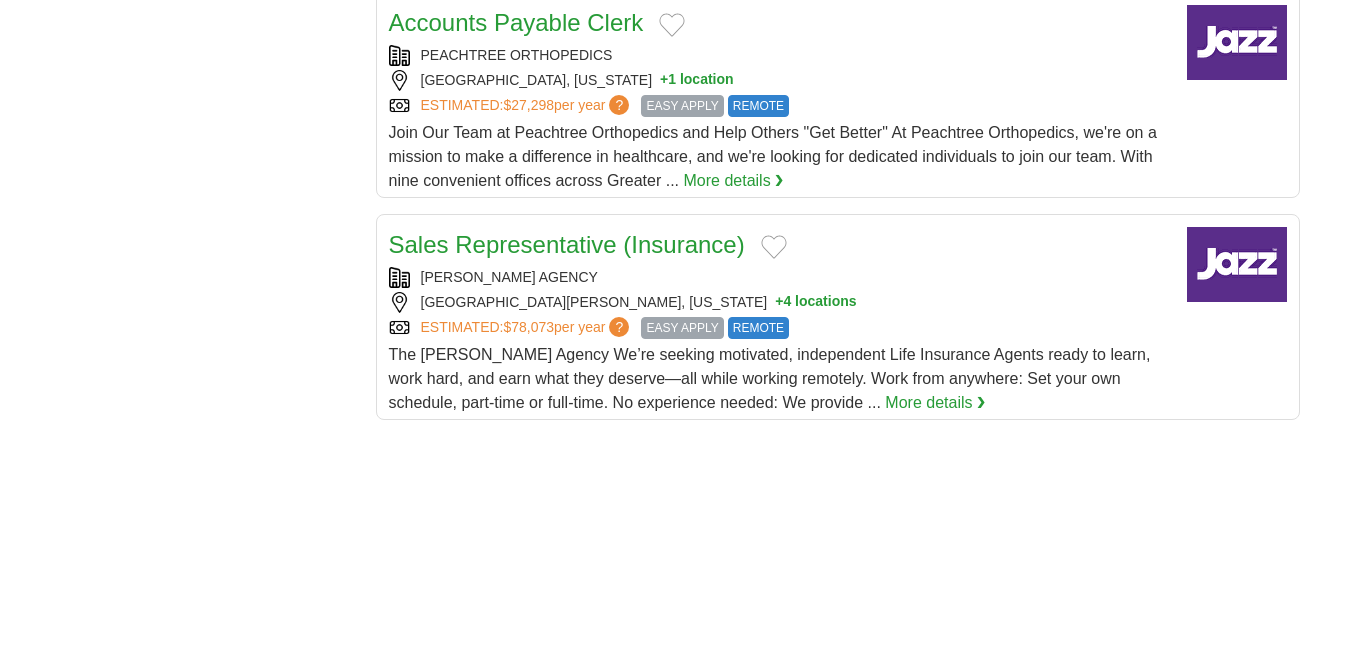 click on "The Deiss Agency We’re seeking motivated, independent Life Insurance Agents ready to learn, work hard, and earn what they deserve—all while working remotely. Work from anywhere: Set your own schedule, part-time or full-time. No experience needed: We provide ..." at bounding box center [770, 378] 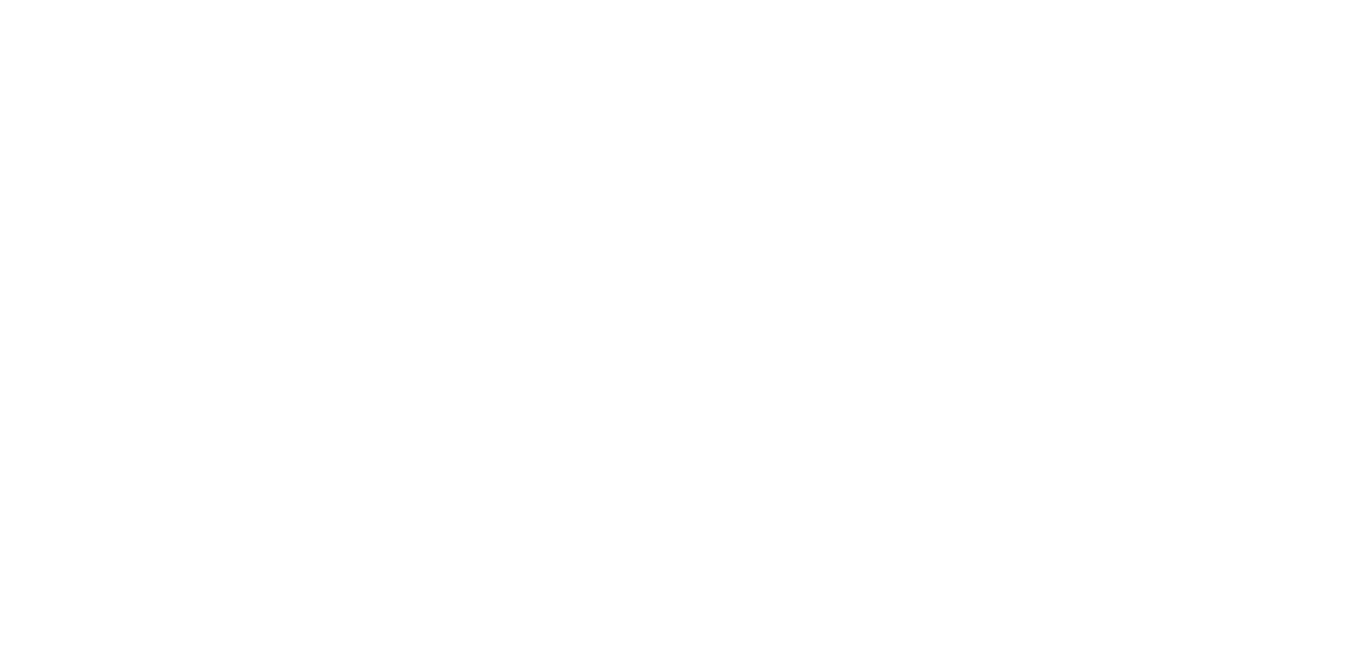 scroll, scrollTop: 3080, scrollLeft: 0, axis: vertical 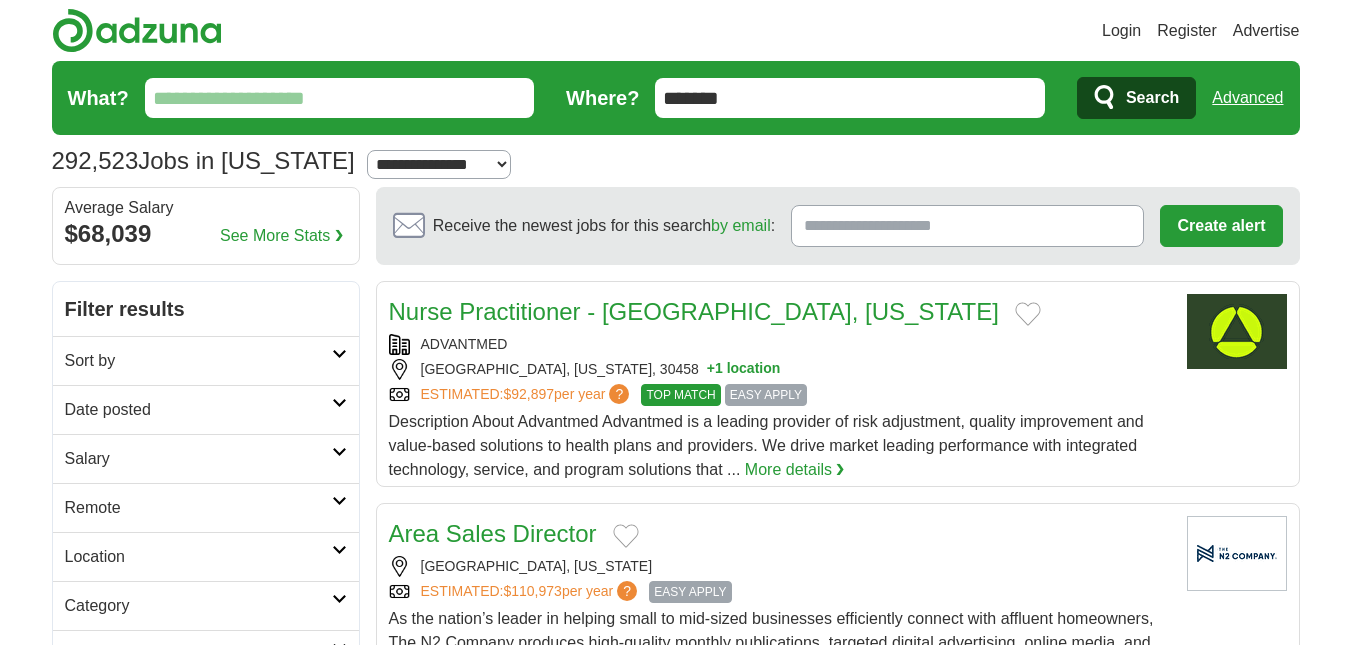 click on "Login
Register
Advertise
292,523
Jobs in Georgia
Salary
Salary
Select a salary range
Salary from
from $10,000
from $20,000
from $40,000
from $60,000
from $80,000
from $100,000
per year
Remote" at bounding box center [675, 1644] 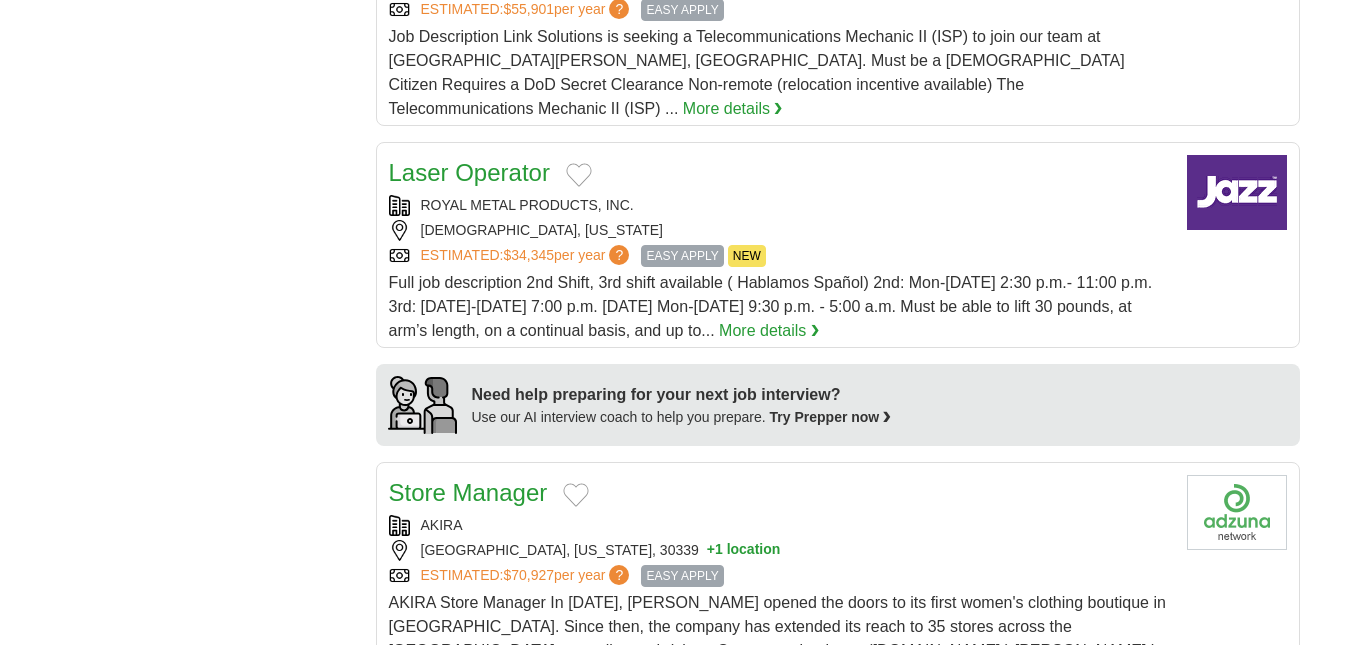 scroll, scrollTop: 1360, scrollLeft: 0, axis: vertical 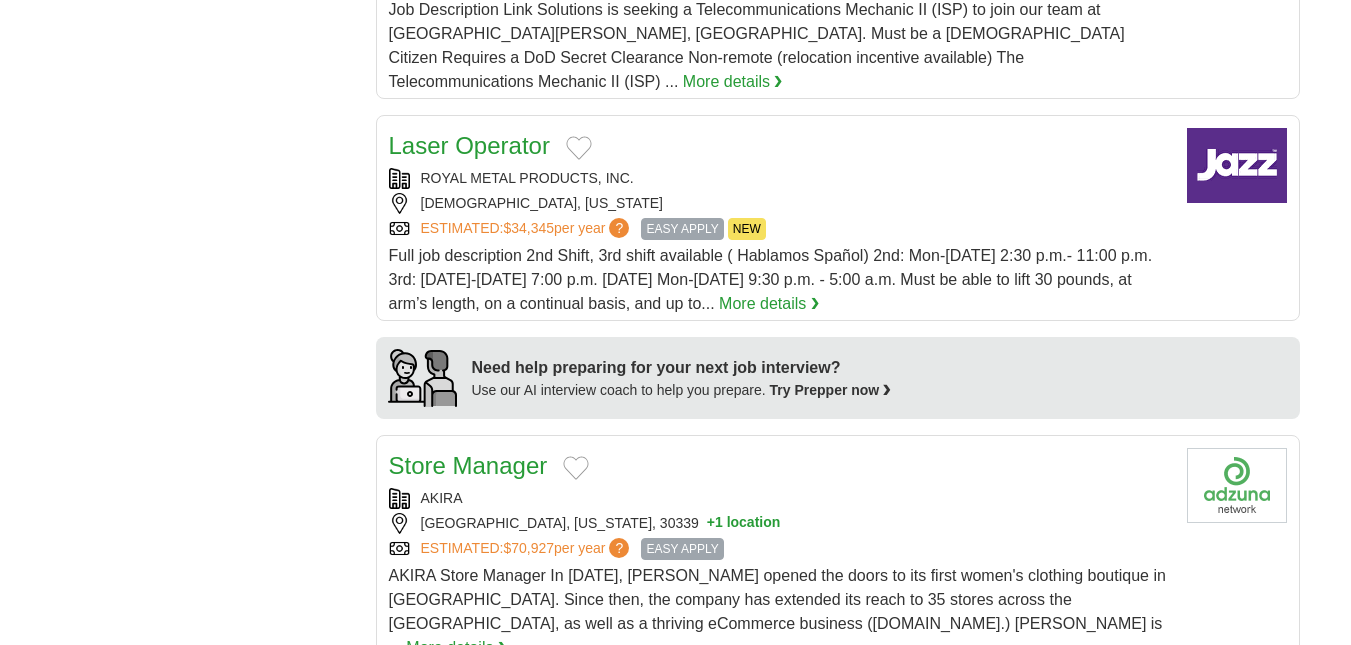 click on "Login
Register
Advertise
292,523
Jobs in Georgia
Salary
Salary
Select a salary range
Salary from
from $10,000
from $20,000
from $40,000
from $60,000
from $80,000
from $100,000
per year
Remote" at bounding box center [675, 474] 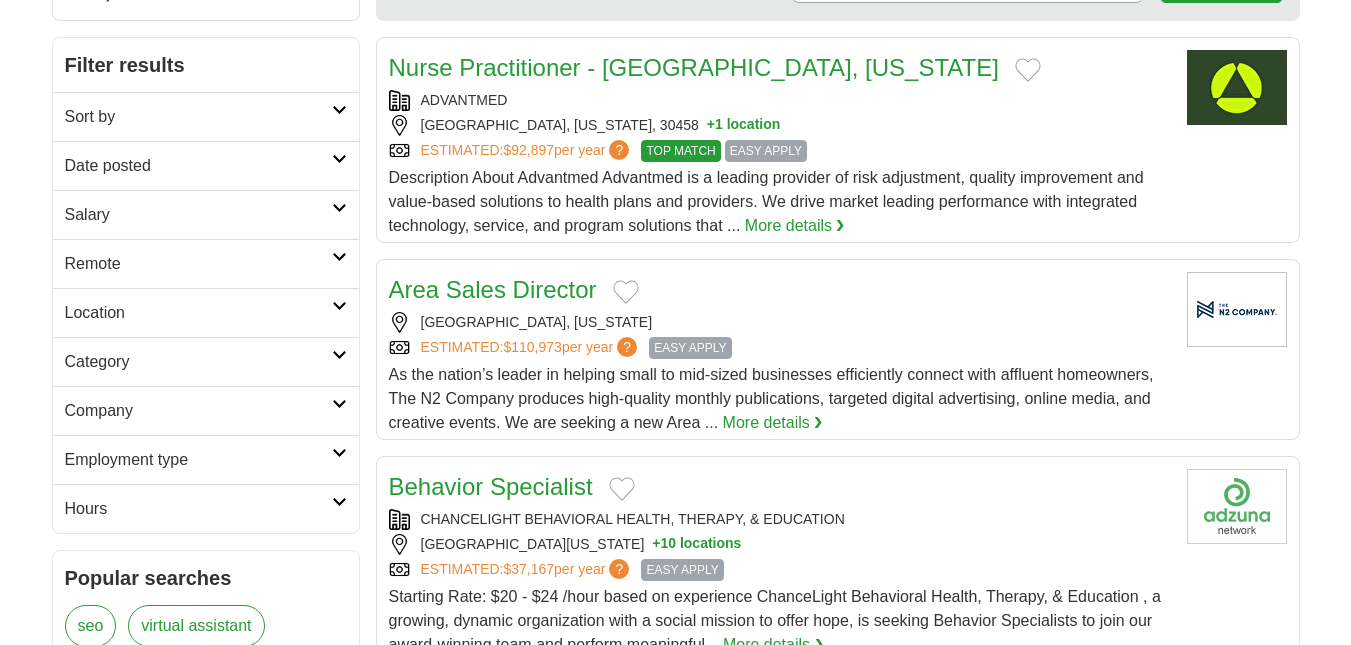 scroll, scrollTop: 0, scrollLeft: 0, axis: both 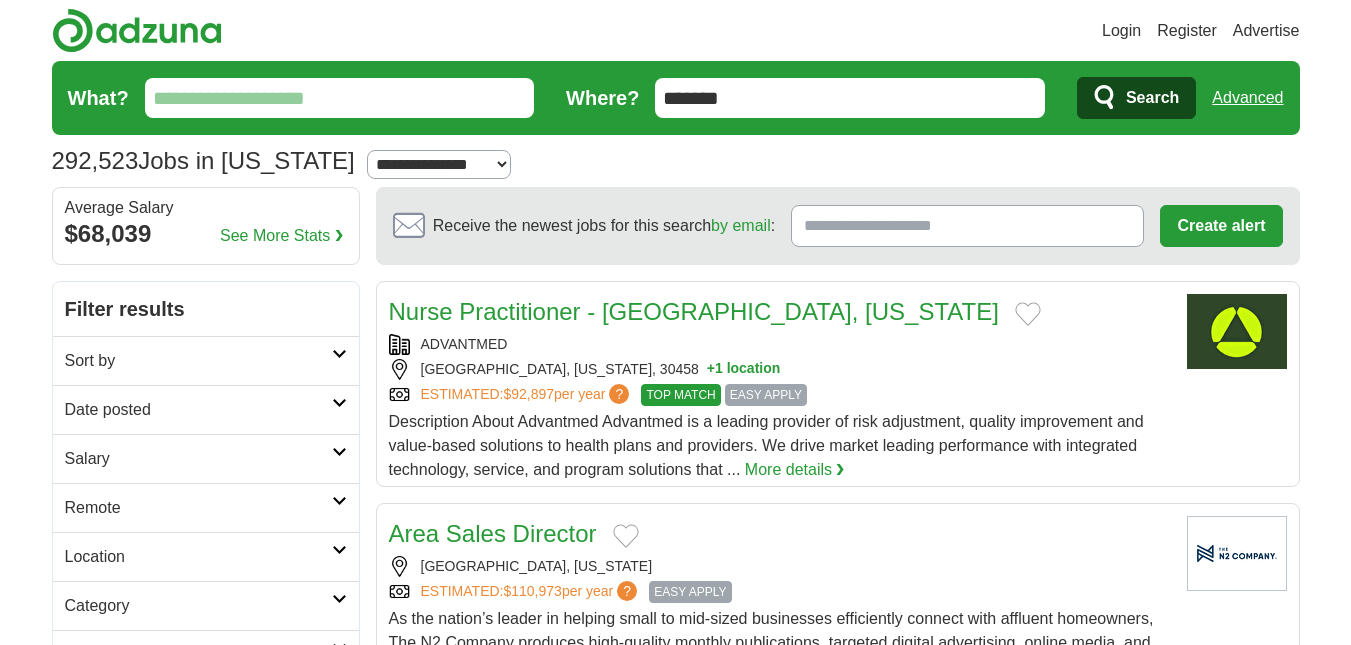 click on "Remote" at bounding box center [198, 508] 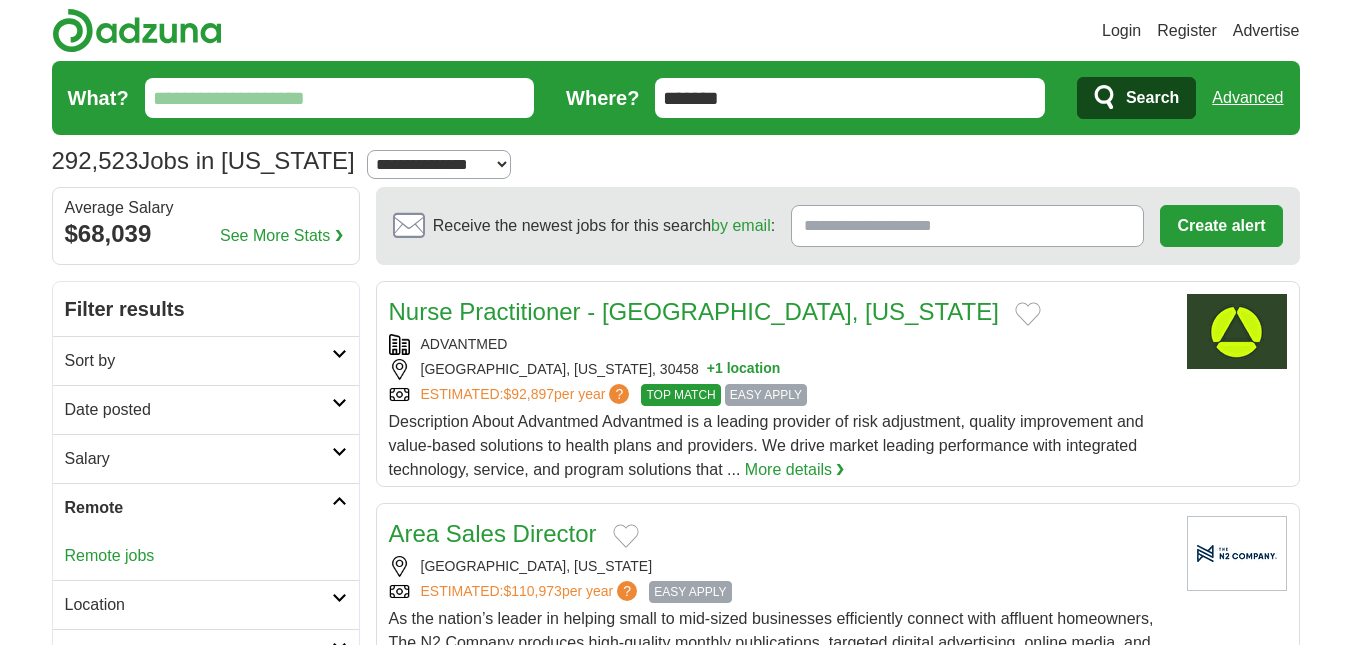 click on "Remote jobs" at bounding box center [110, 555] 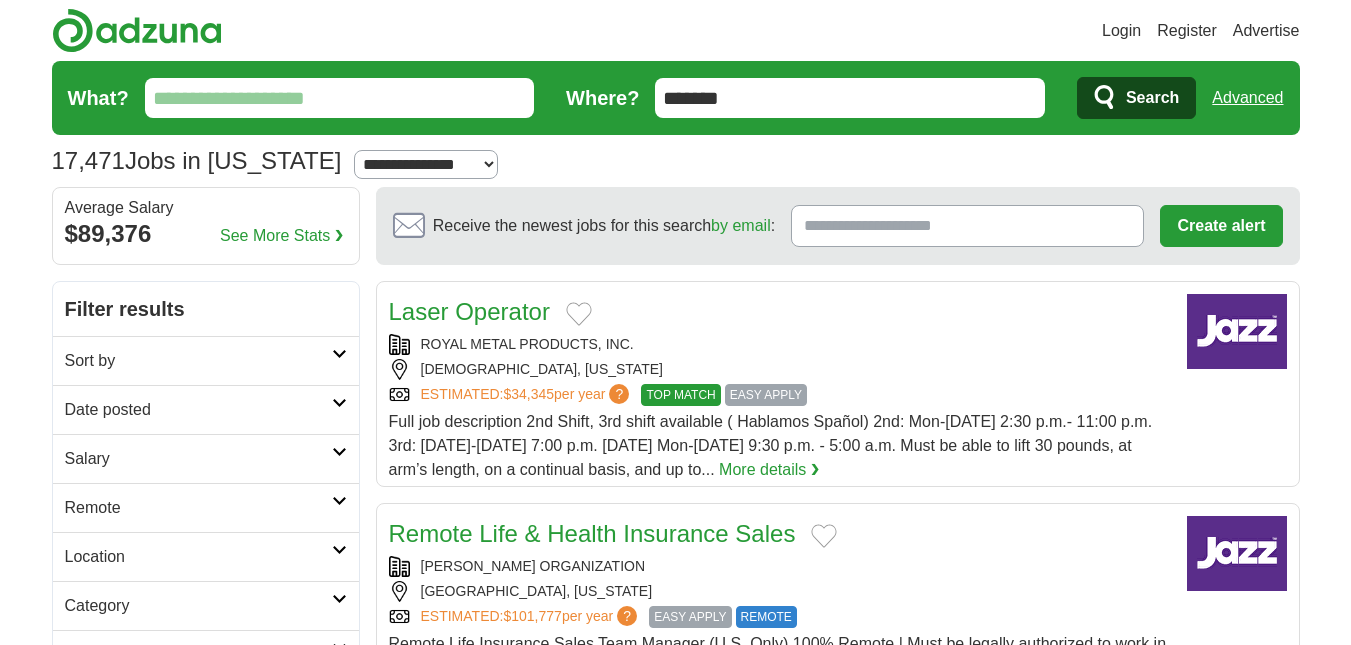 scroll, scrollTop: 0, scrollLeft: 0, axis: both 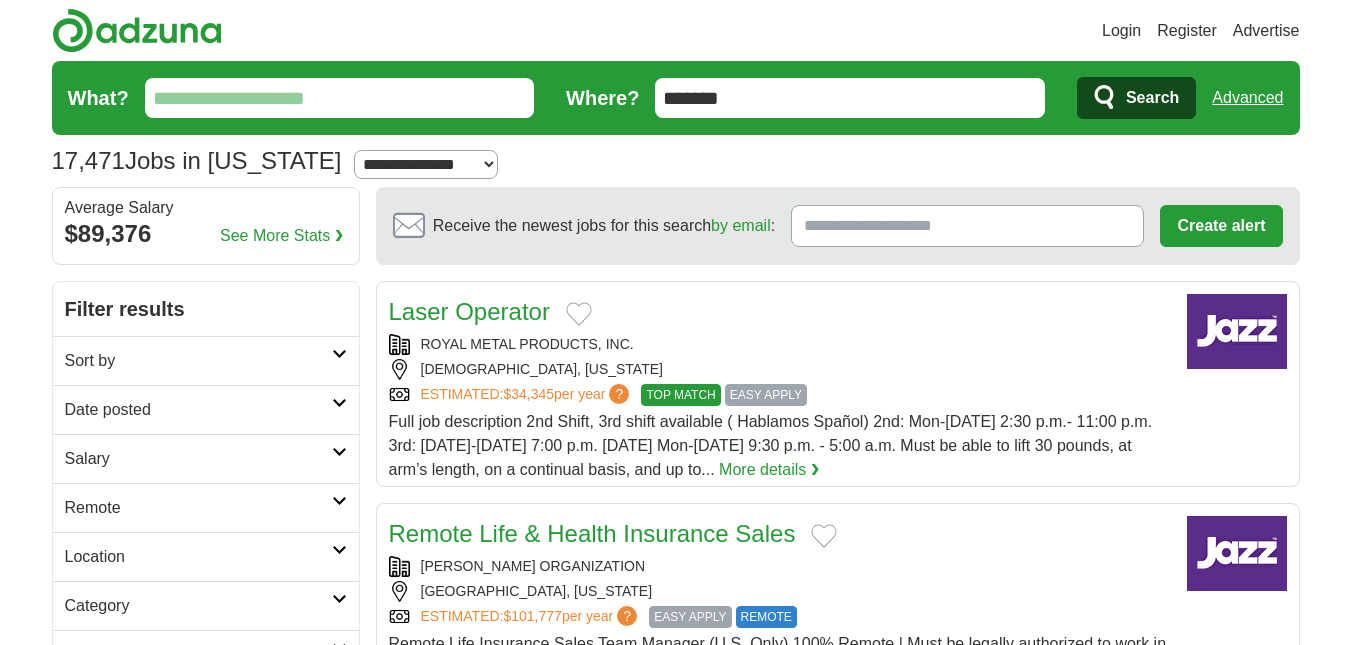 click on "Login
Register
Advertise
17,471
Jobs in [US_STATE]
[GEOGRAPHIC_DATA]
[GEOGRAPHIC_DATA]
Select a salary range
Salary from
from $10,000
from $20,000
from $40,000
from $60,000
from $80,000
from $100,000
per year
X" at bounding box center [675, 1669] 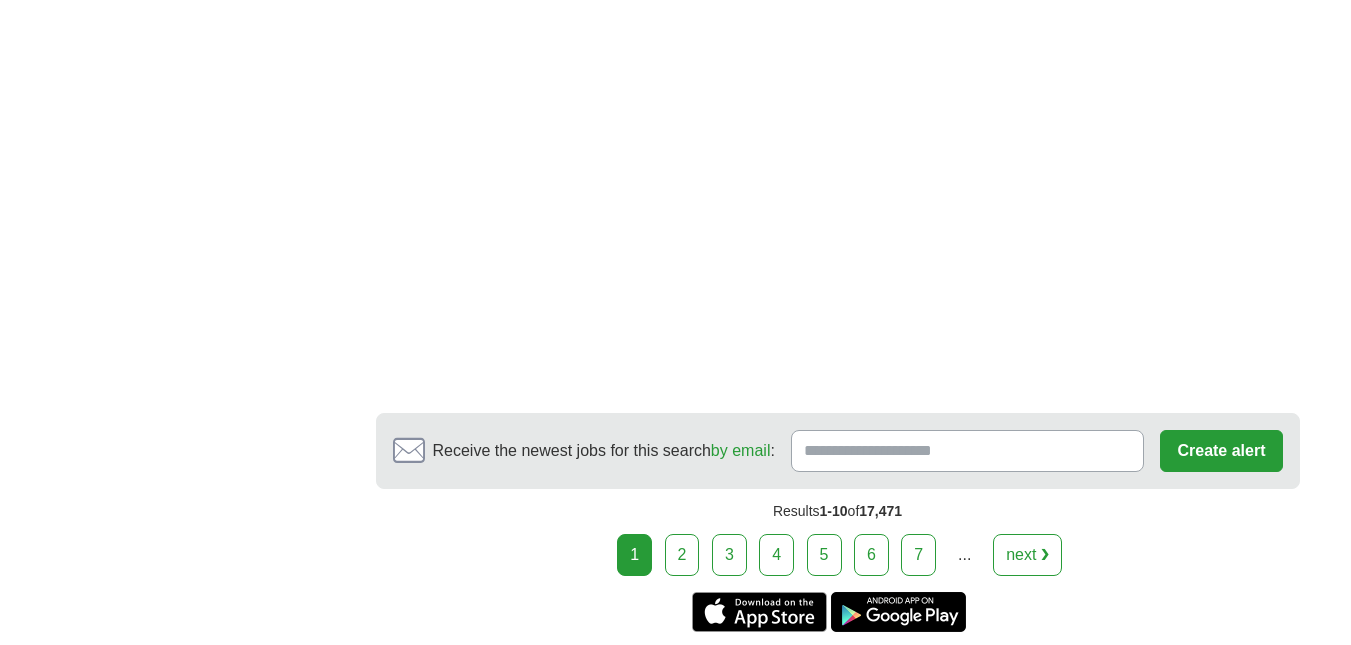 scroll, scrollTop: 3600, scrollLeft: 0, axis: vertical 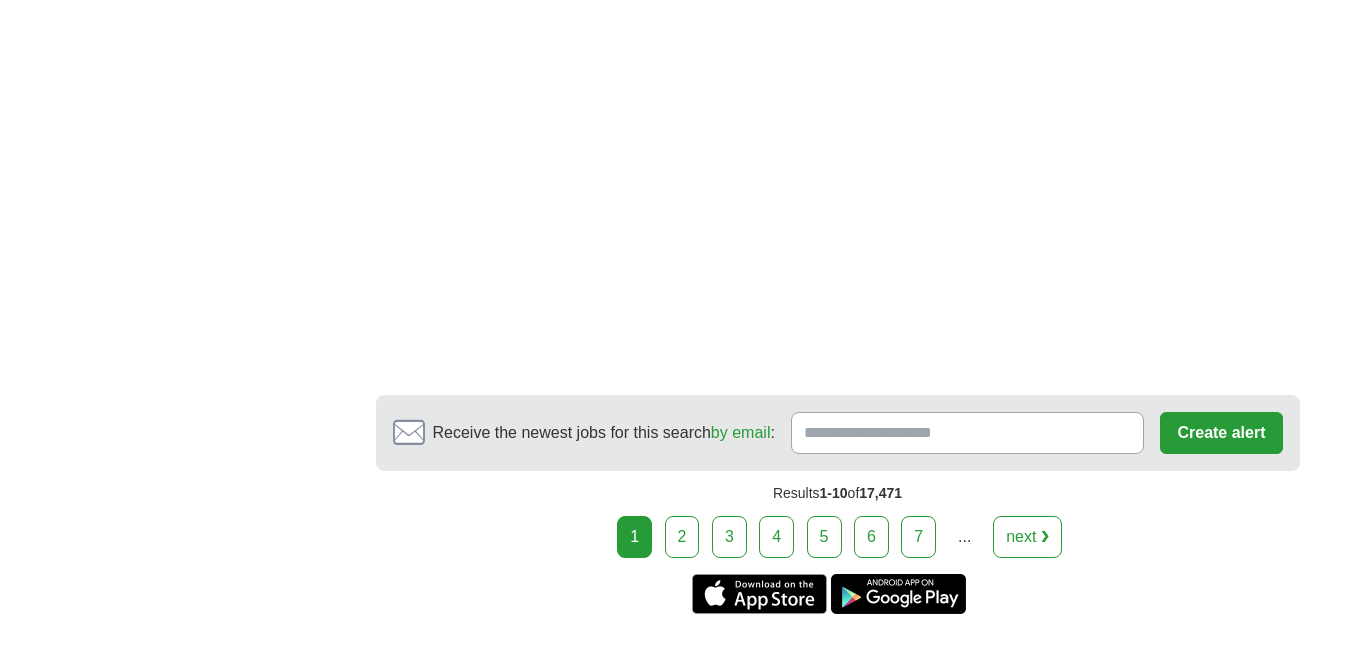 click on "2" at bounding box center (682, 537) 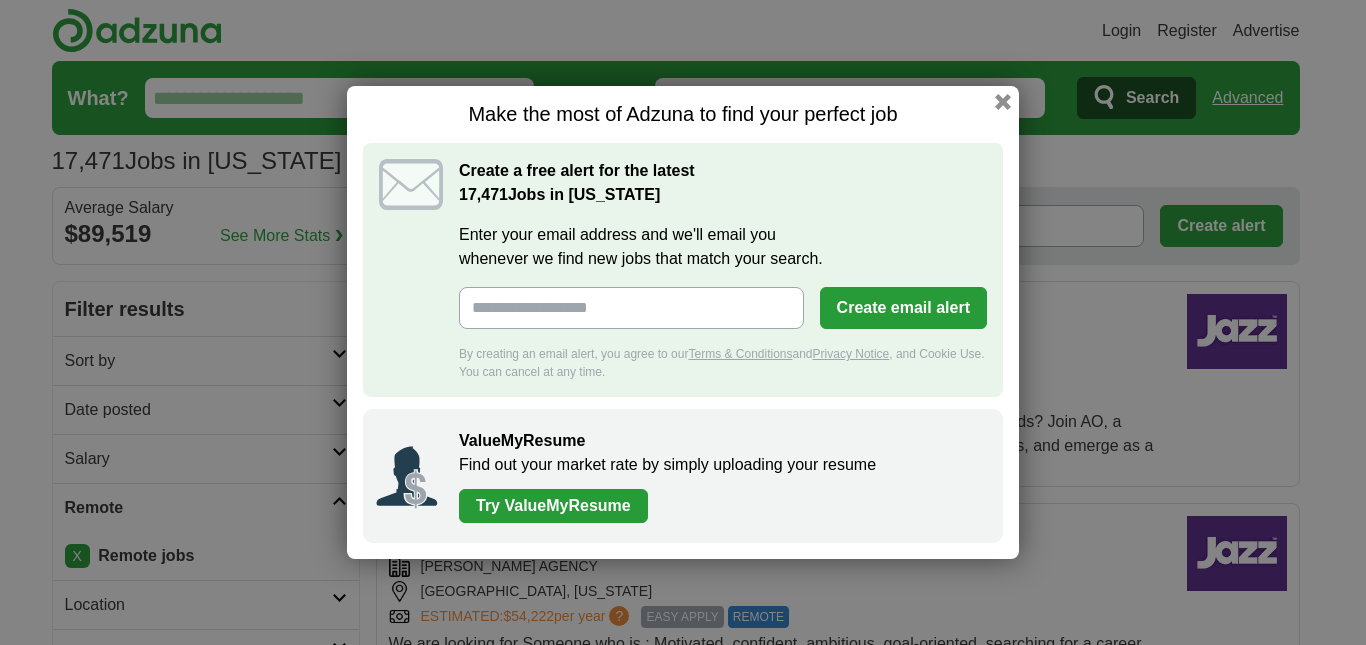scroll, scrollTop: 0, scrollLeft: 0, axis: both 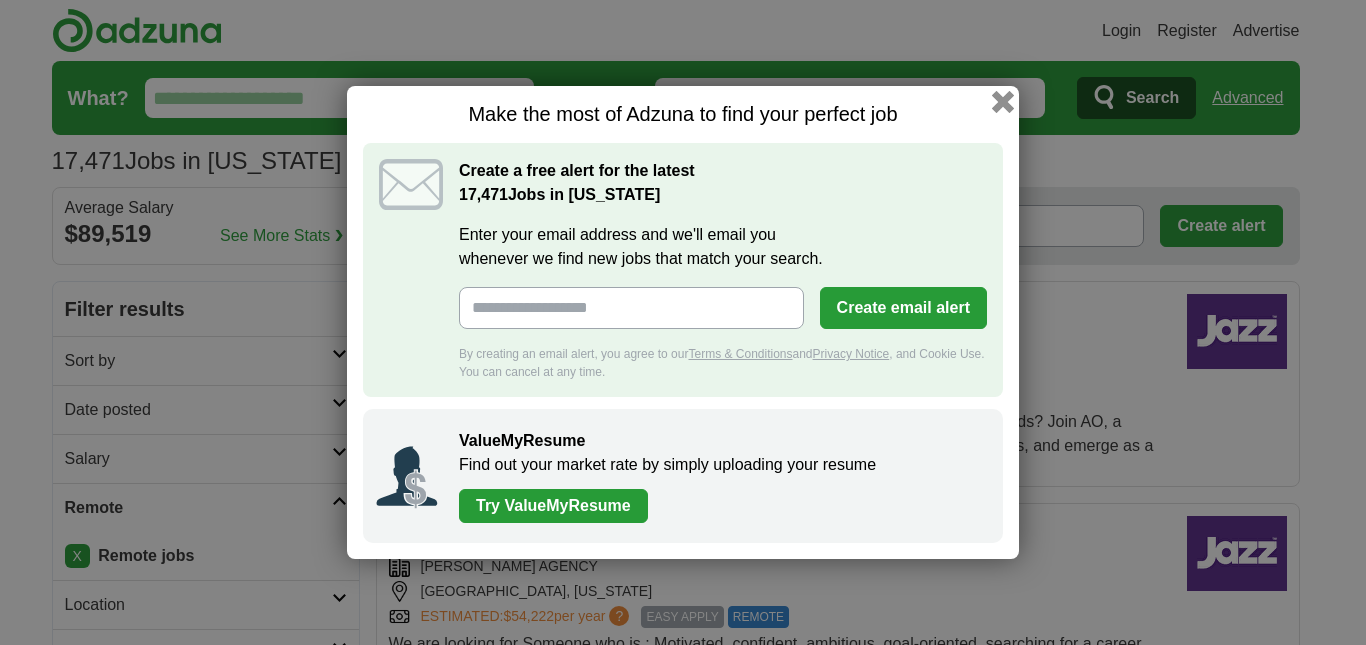 click at bounding box center [1003, 102] 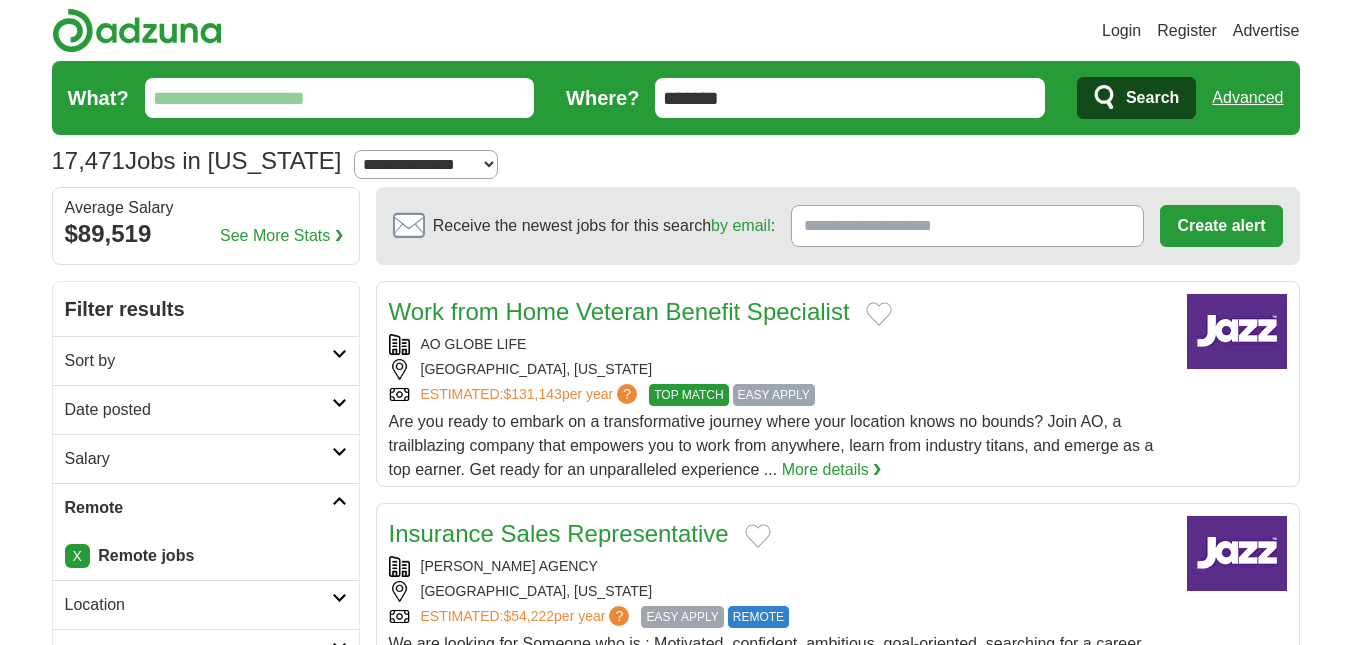 click on "Login
Register
Advertise
17,471
Jobs in [US_STATE]
[GEOGRAPHIC_DATA]
[GEOGRAPHIC_DATA]
Select a salary range
Salary from
from $10,000
from $20,000
from $40,000
from $60,000
from $80,000
from $100,000
per year
X" at bounding box center (675, 1633) 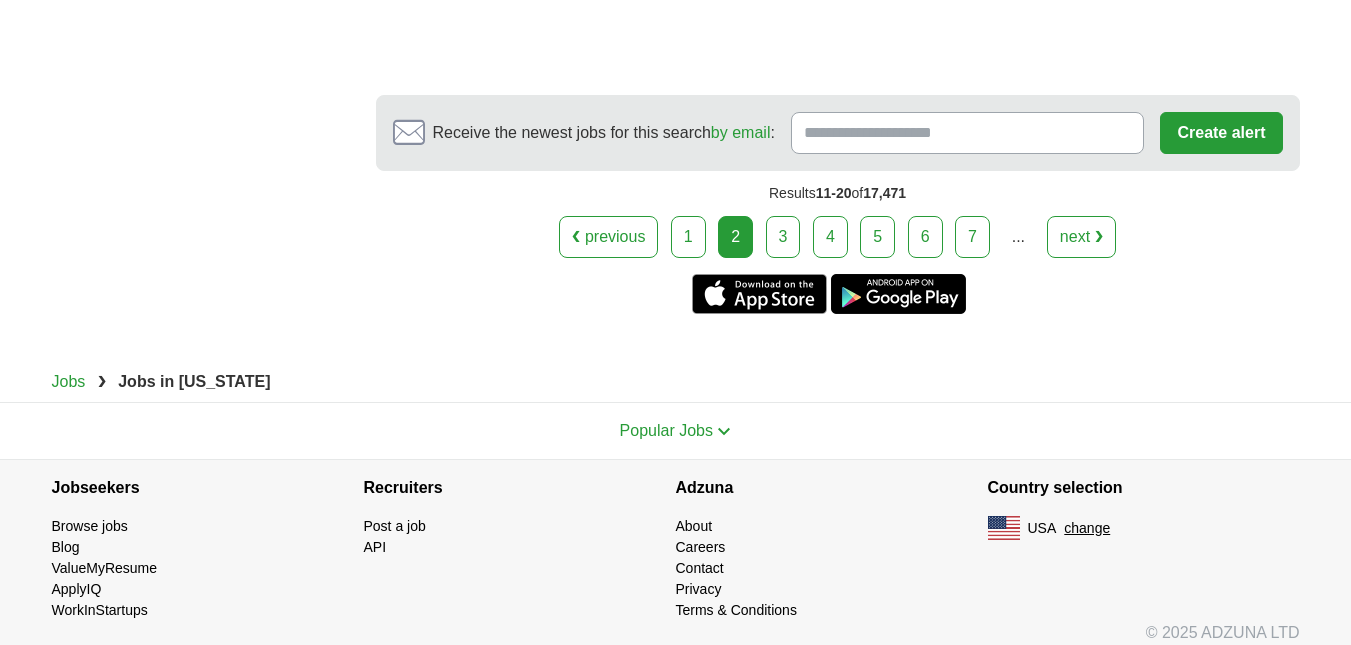 scroll, scrollTop: 3040, scrollLeft: 0, axis: vertical 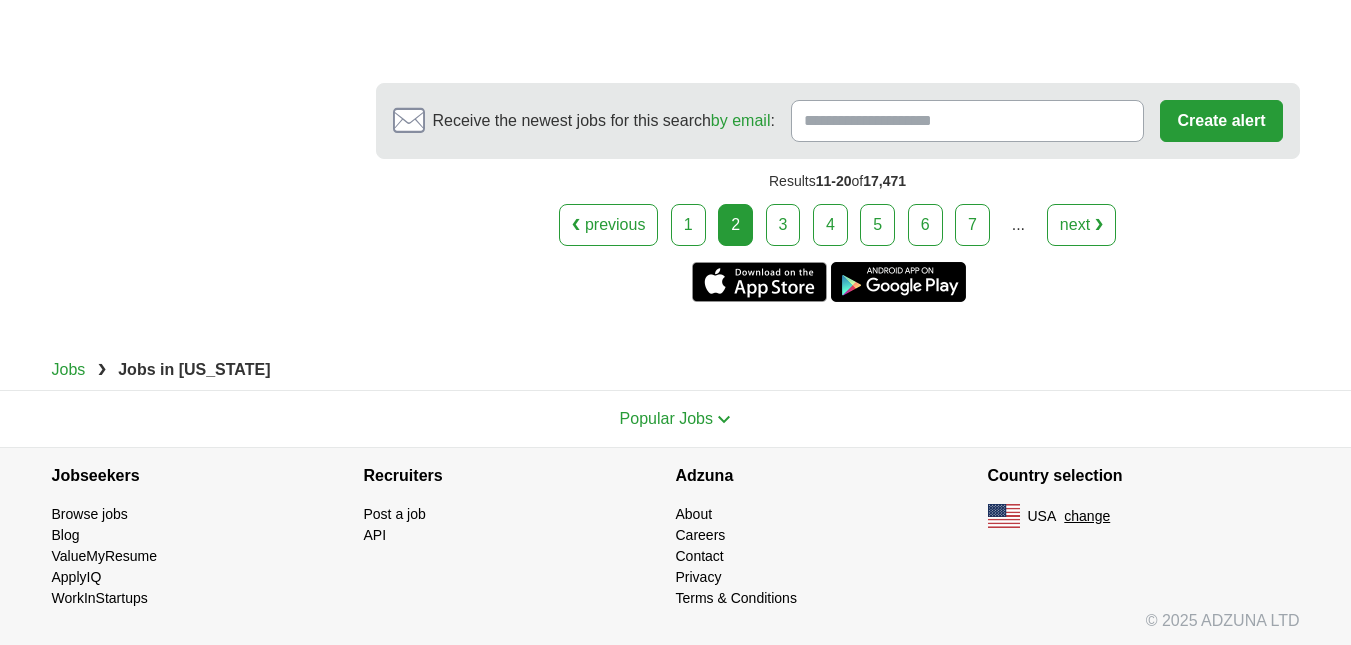 click on "3" at bounding box center [783, 225] 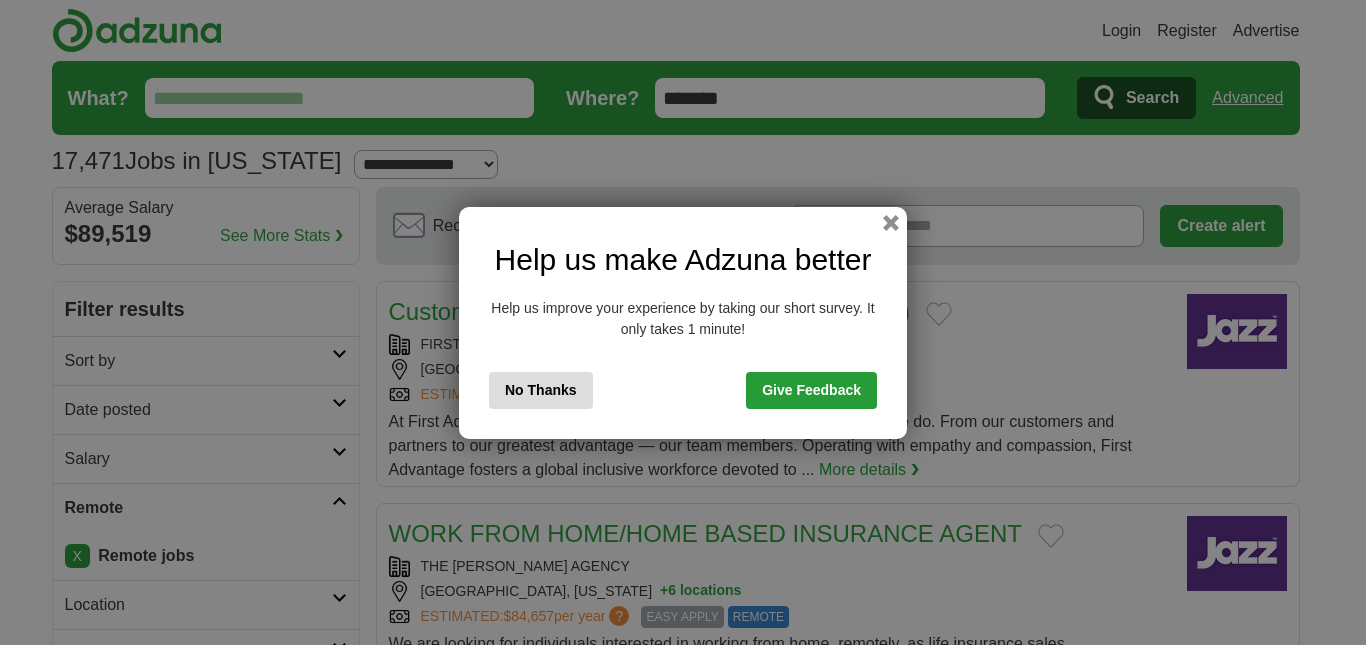 scroll, scrollTop: 0, scrollLeft: 0, axis: both 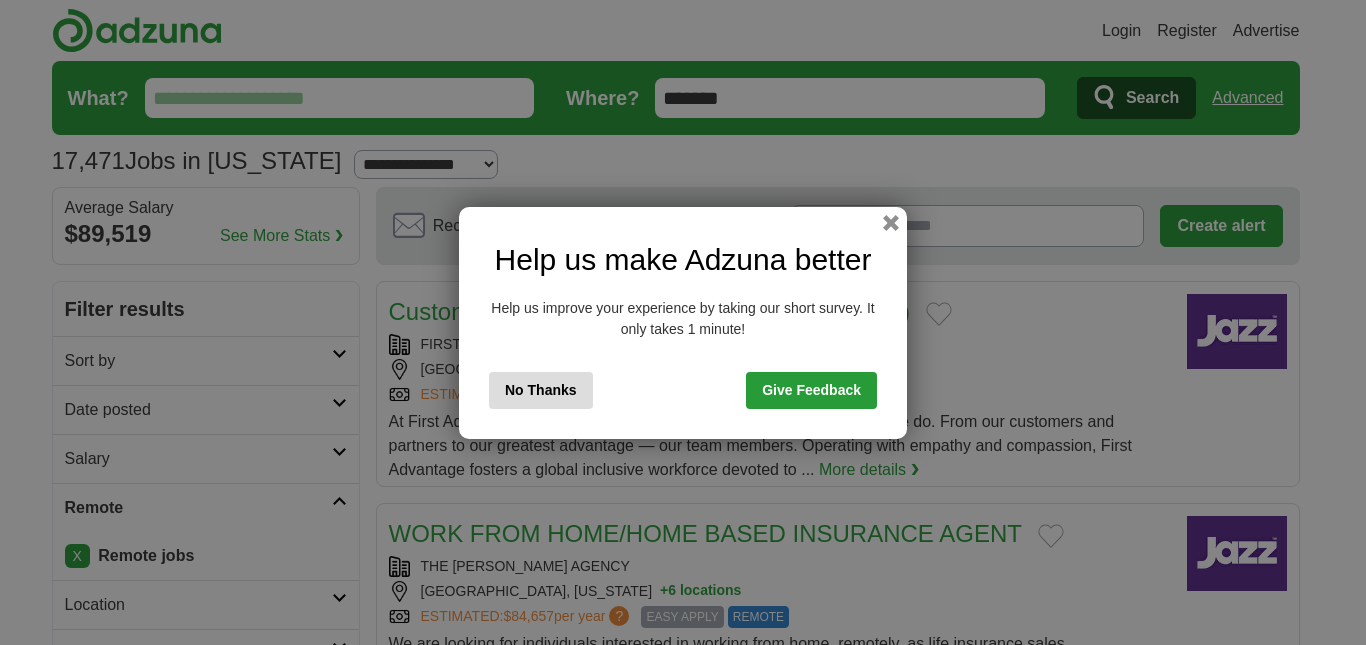 click on "No Thanks" at bounding box center (541, 390) 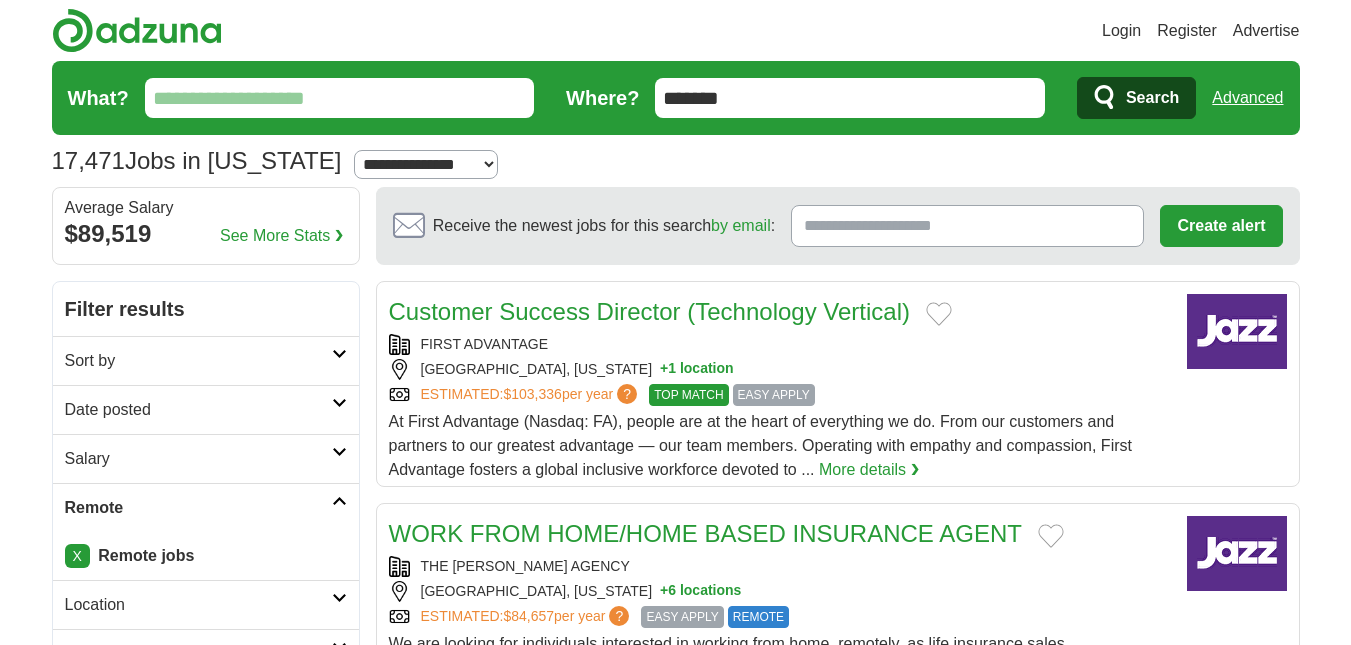 click on "Login
Register
Advertise
17,471
Jobs in Georgia
Salary
Salary
Select a salary range
Salary from
from $10,000
from $20,000
from $40,000
from $60,000
from $80,000
from $100,000
per year
X" at bounding box center [675, 1681] 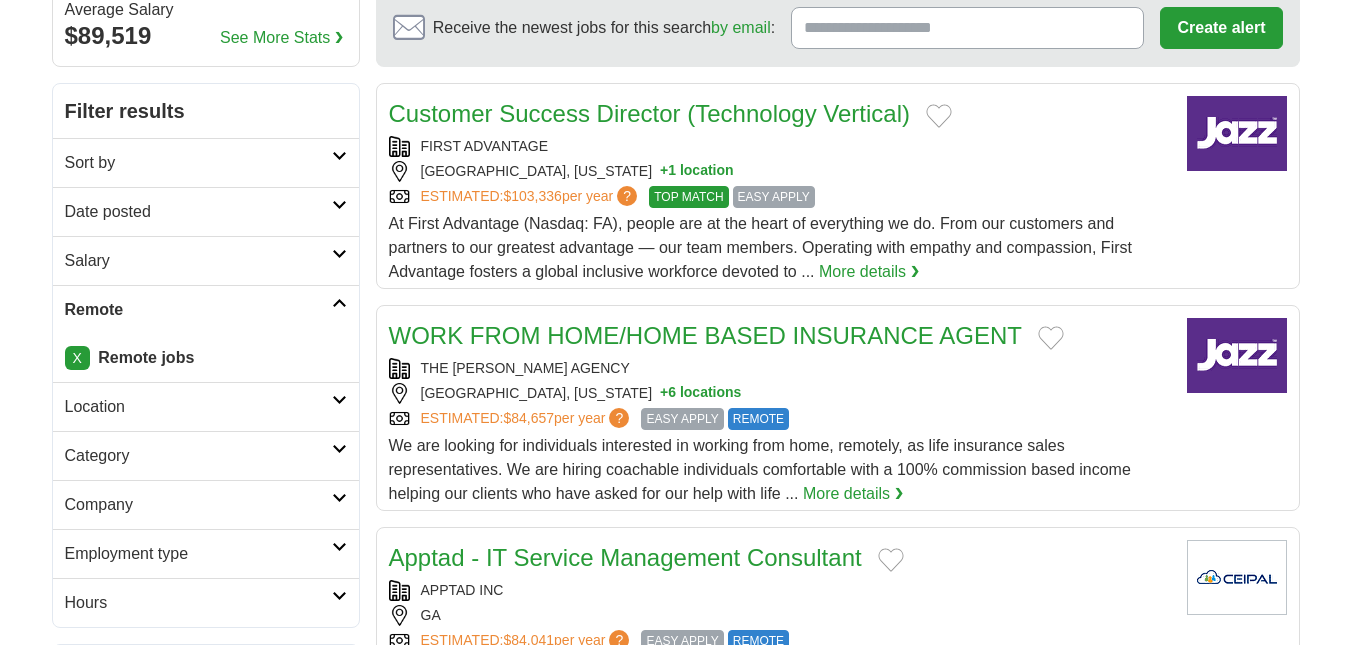 scroll, scrollTop: 200, scrollLeft: 0, axis: vertical 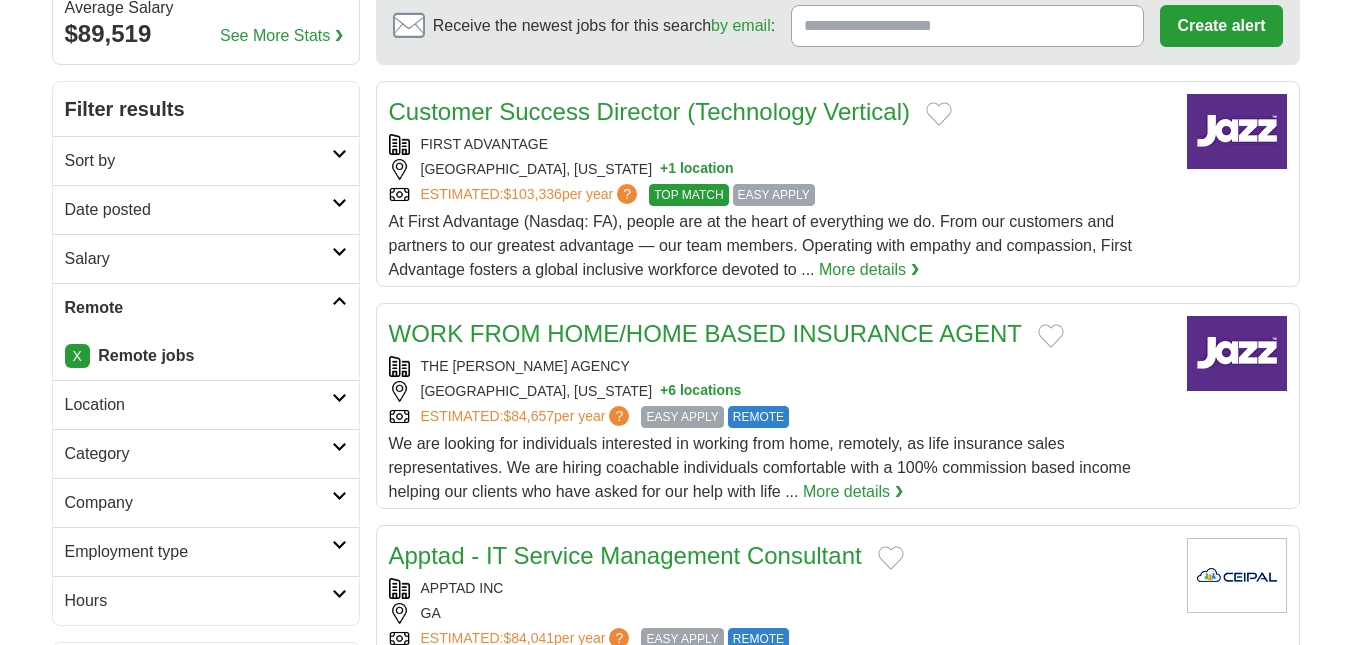 click on "WORK FROM HOME/HOME BASED INSURANCE AGENT" at bounding box center (705, 333) 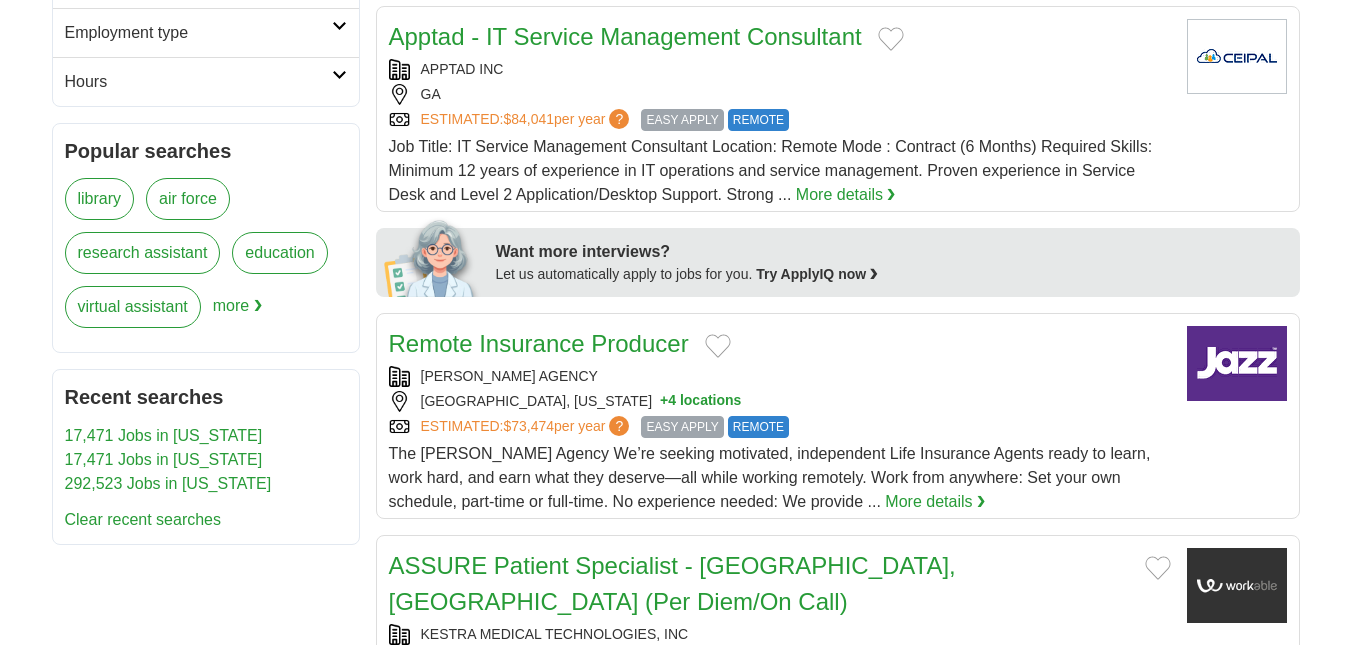 scroll, scrollTop: 813, scrollLeft: 0, axis: vertical 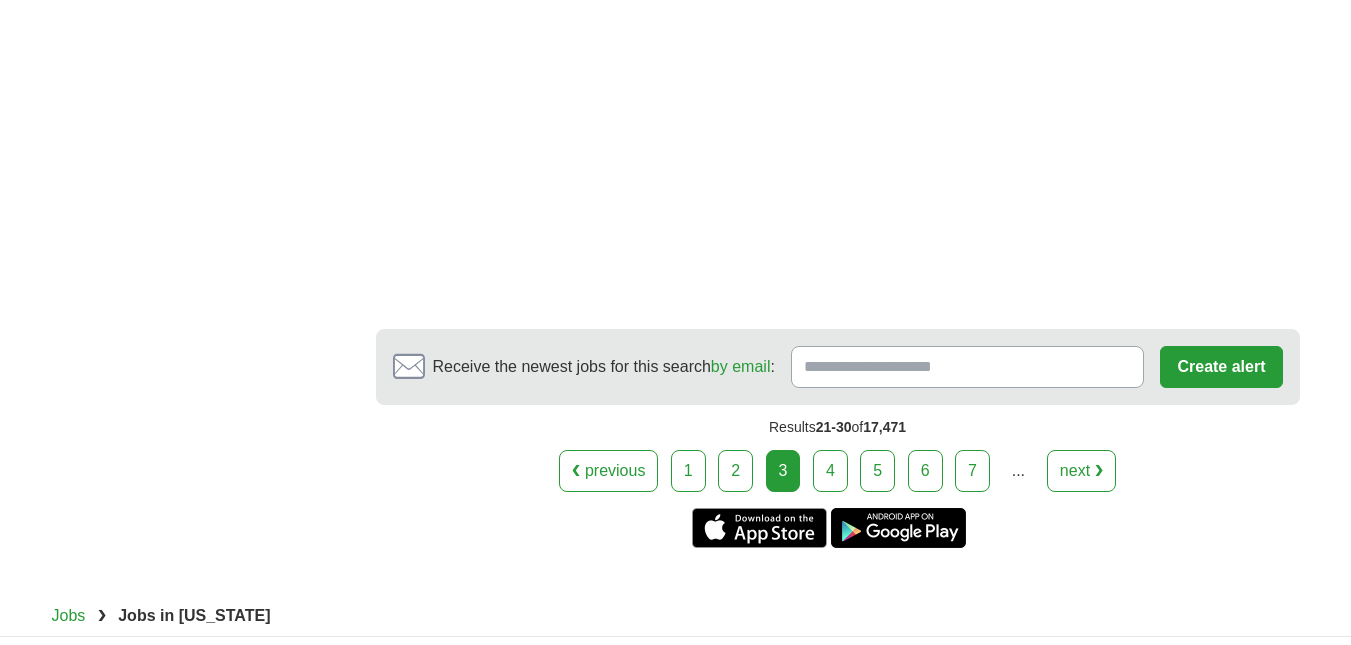 click on "4" at bounding box center (830, 471) 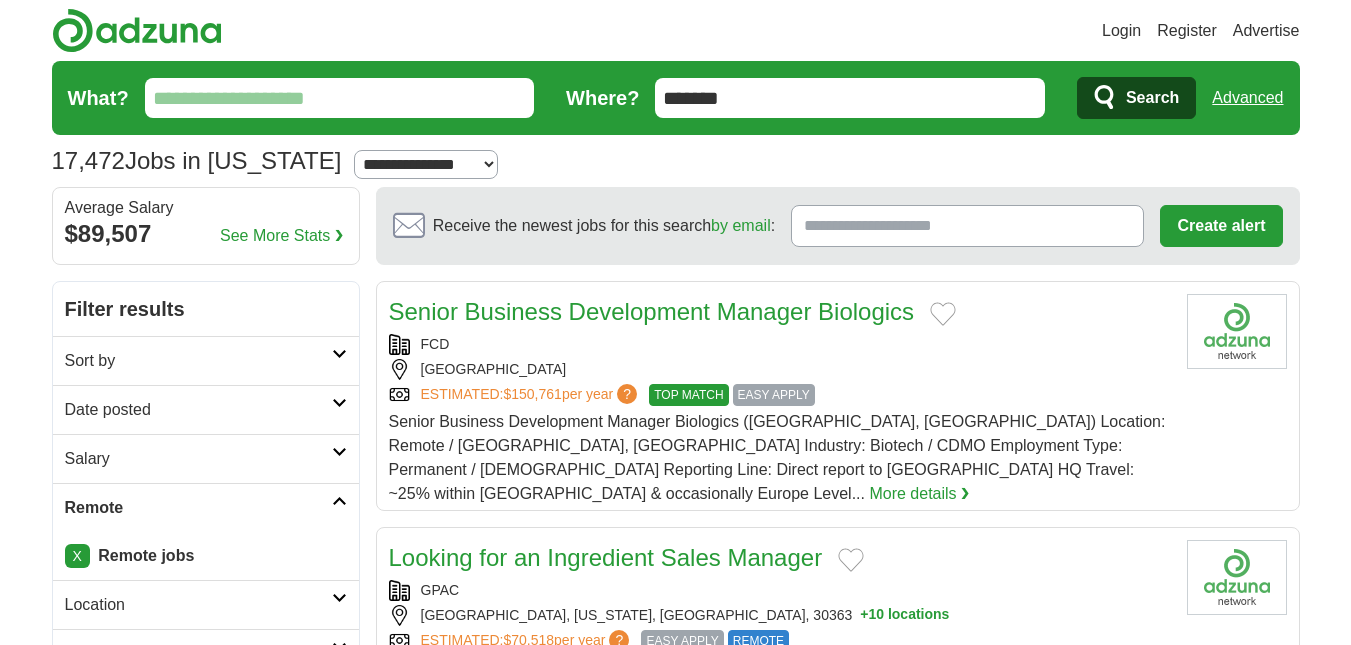 scroll, scrollTop: 0, scrollLeft: 0, axis: both 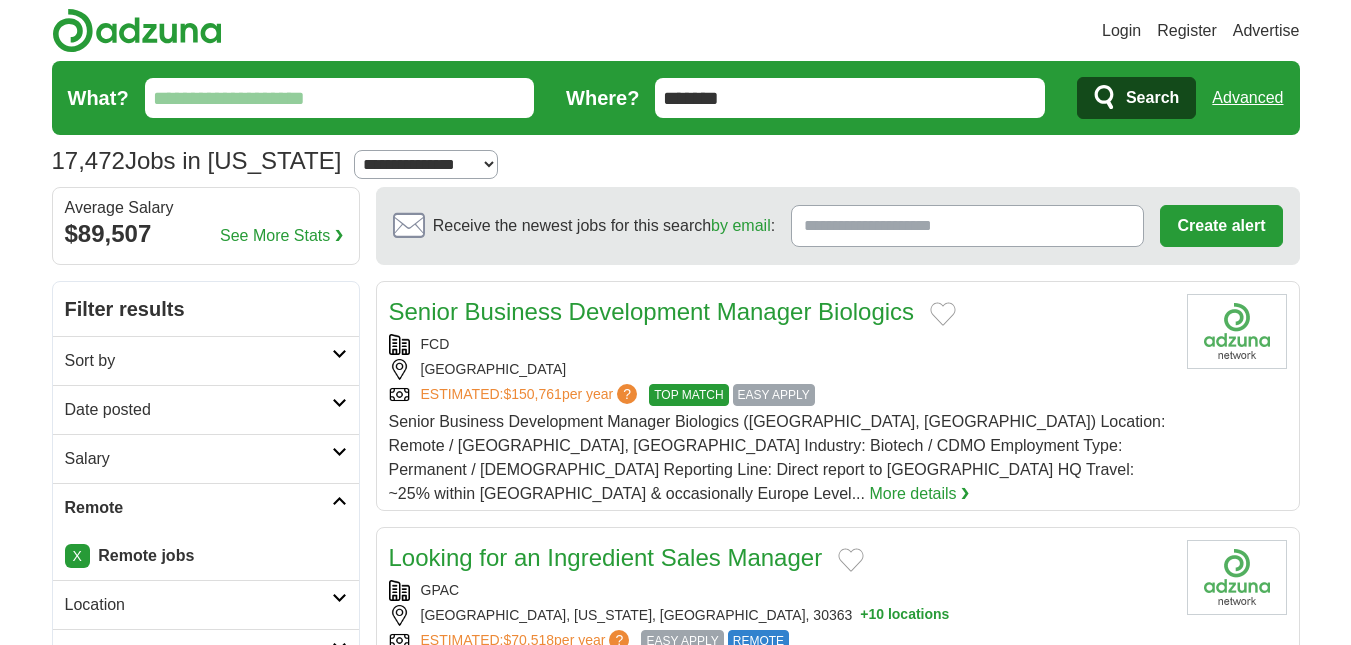 click on "Remote" at bounding box center [198, 508] 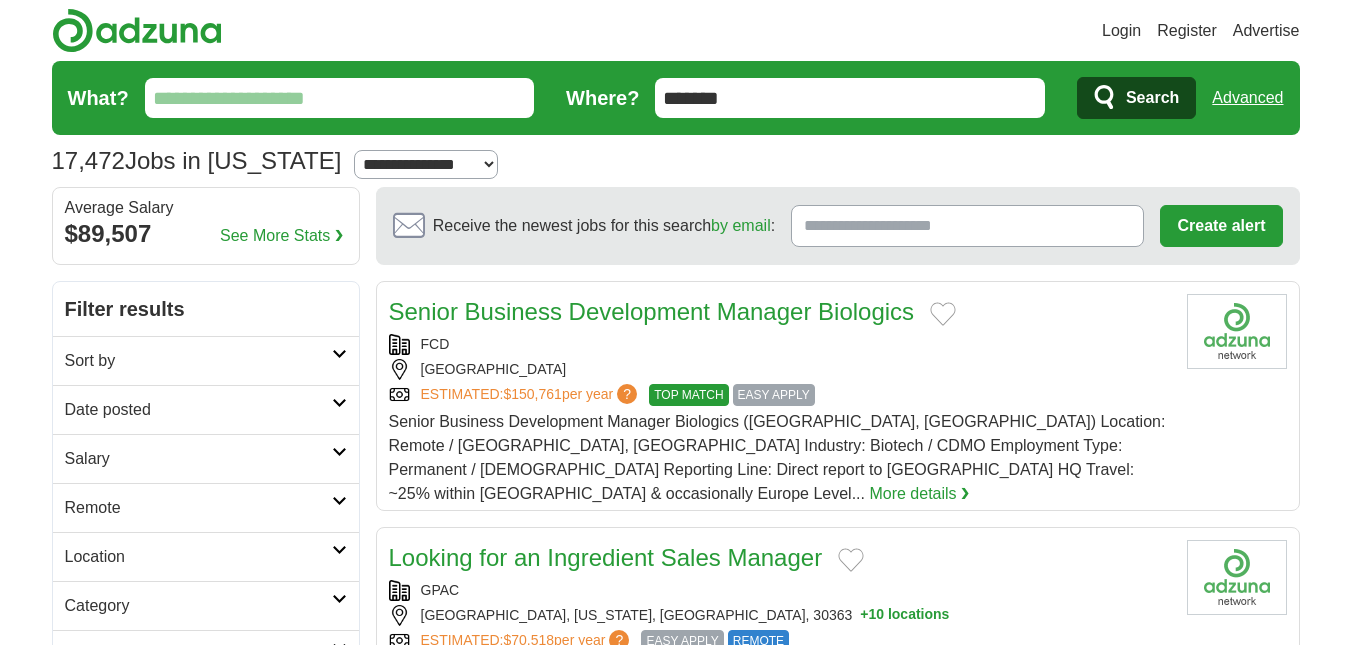 click on "Remote" at bounding box center [198, 508] 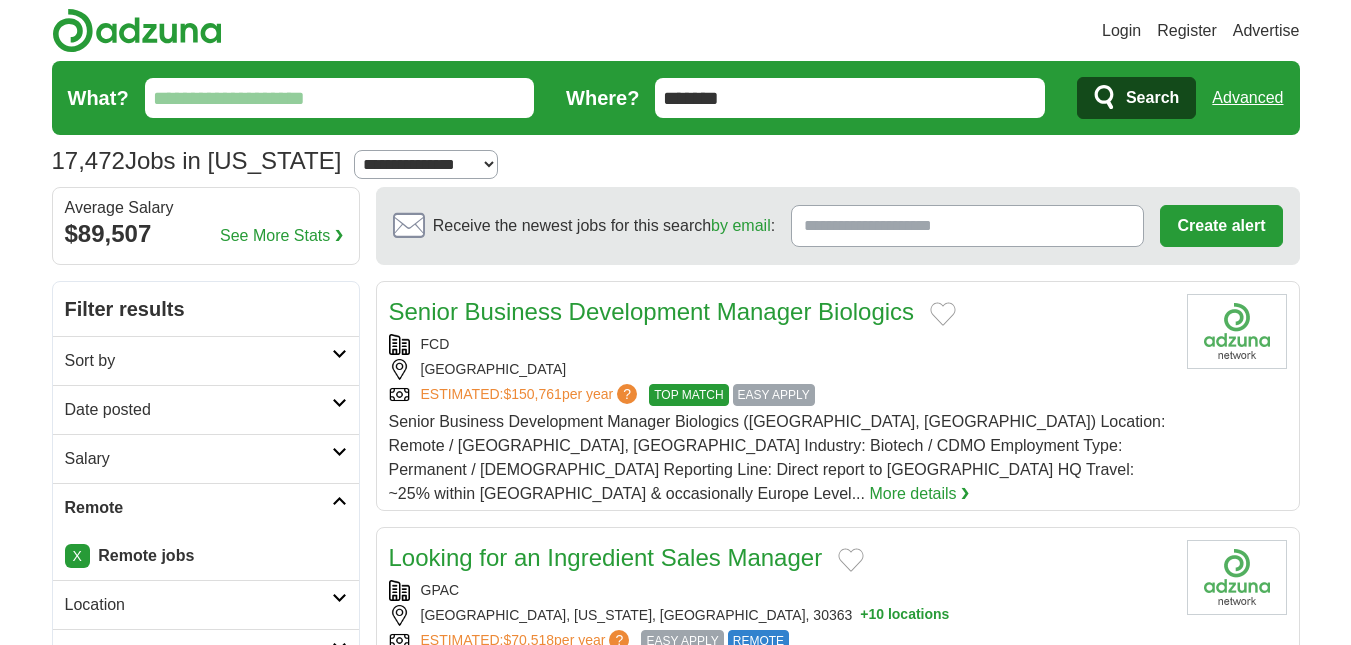 click on "X   Remote jobs" at bounding box center [206, 556] 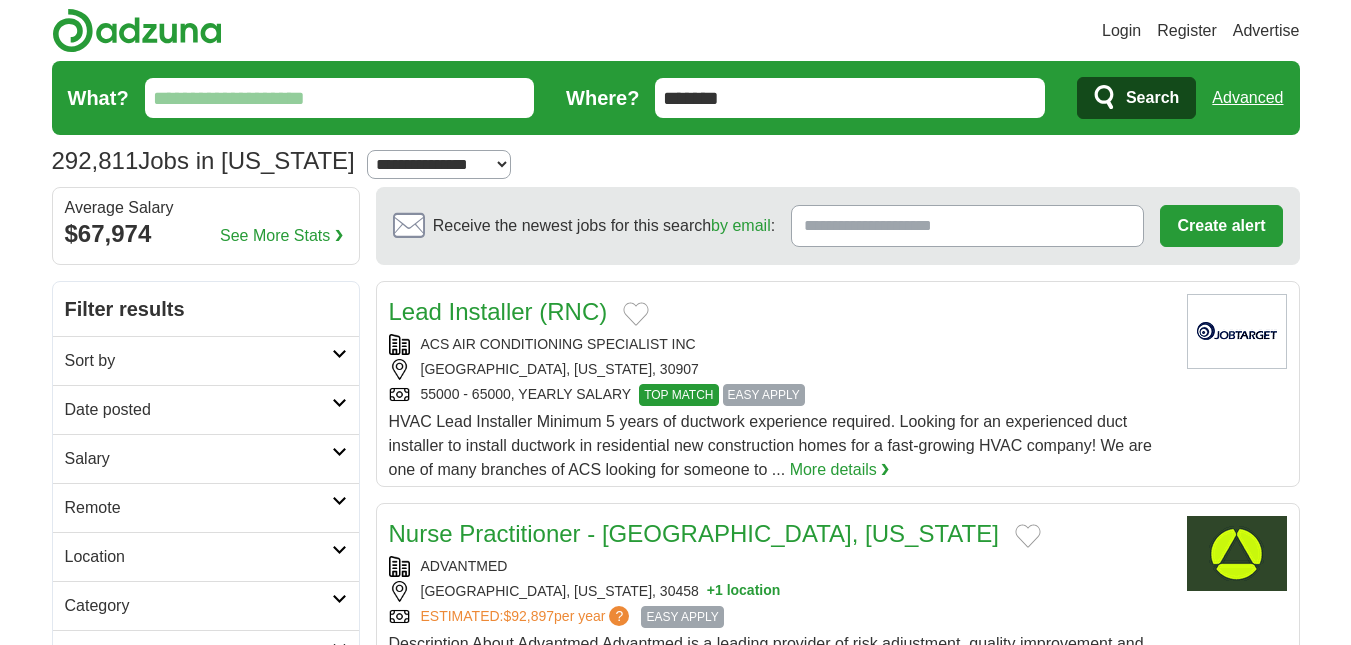 scroll, scrollTop: 0, scrollLeft: 0, axis: both 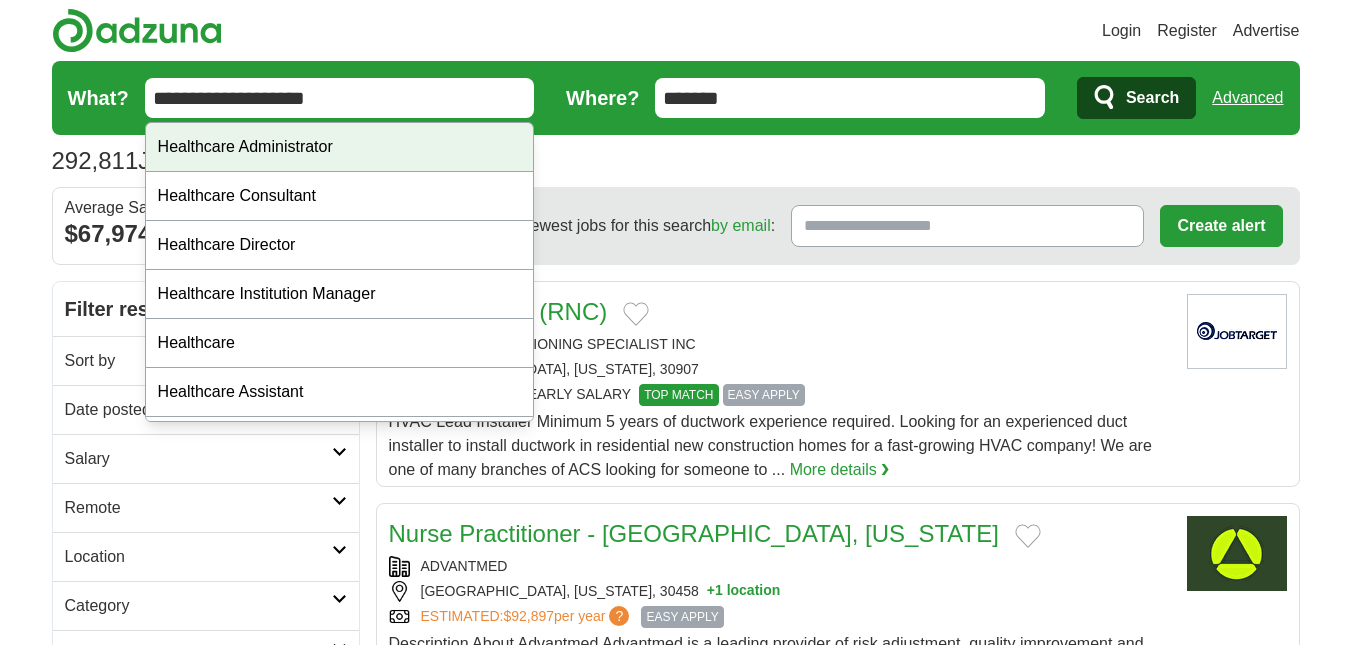 type on "**********" 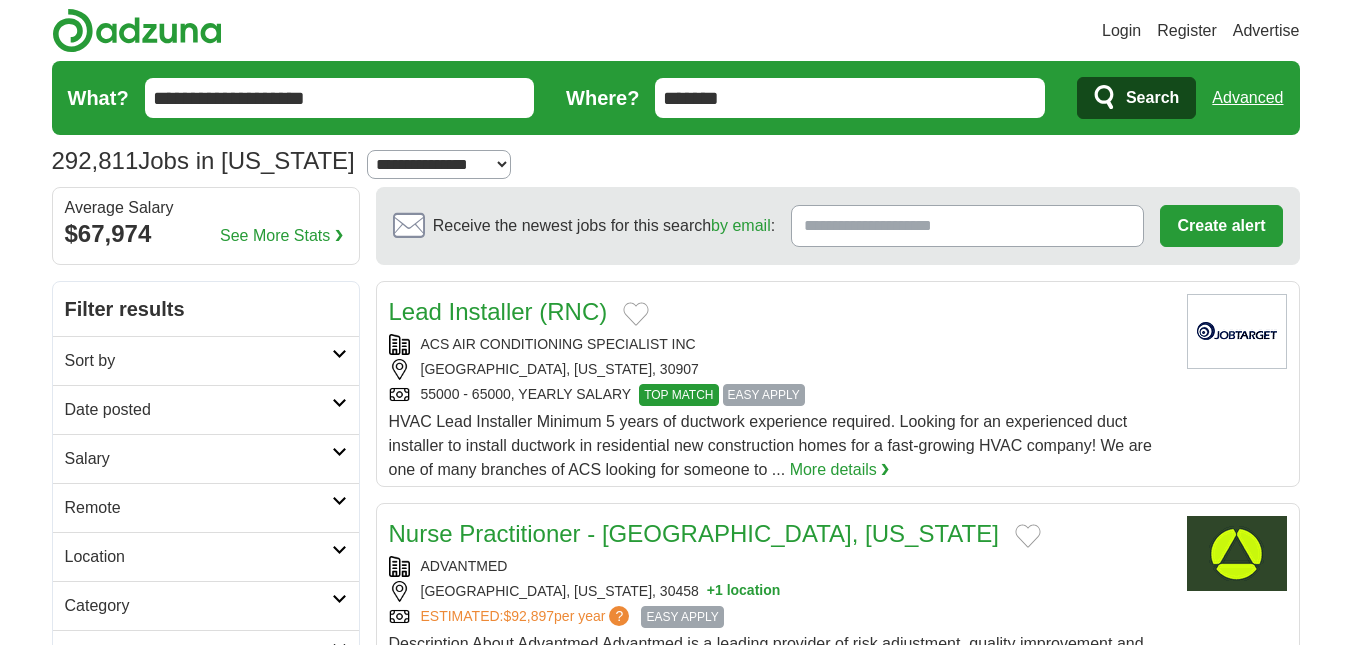 click on "Search" at bounding box center (1136, 98) 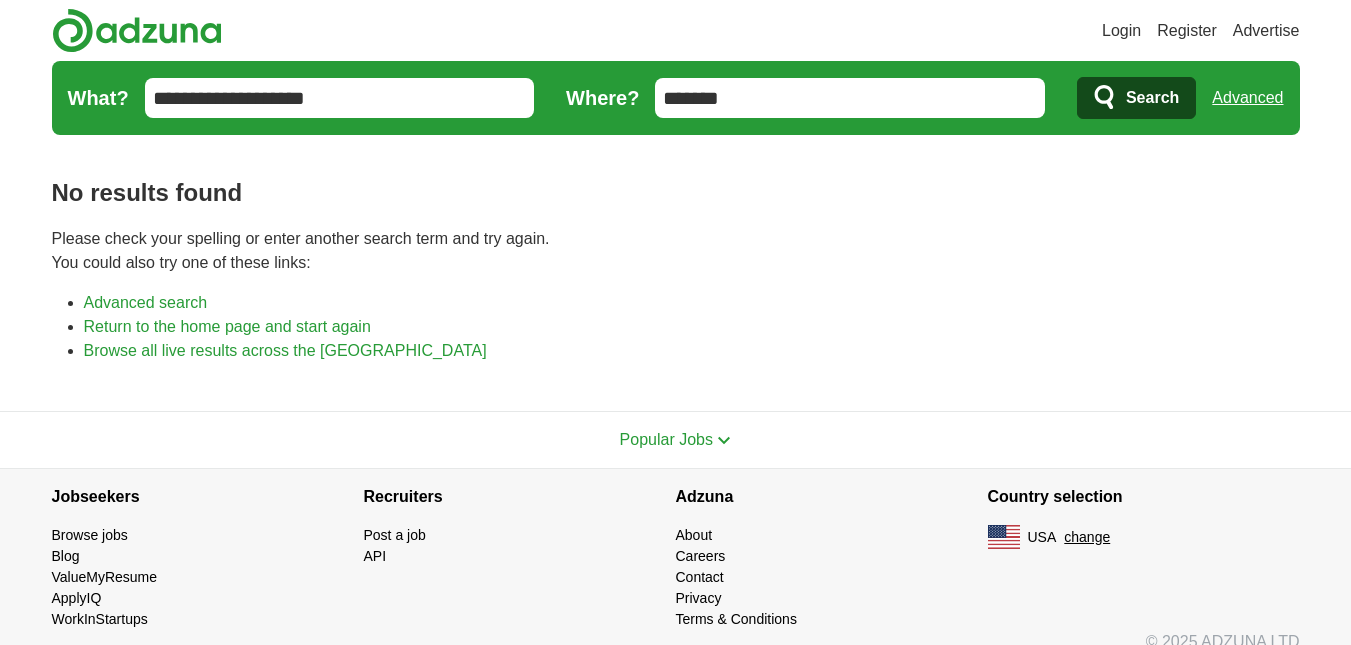 scroll, scrollTop: 0, scrollLeft: 0, axis: both 